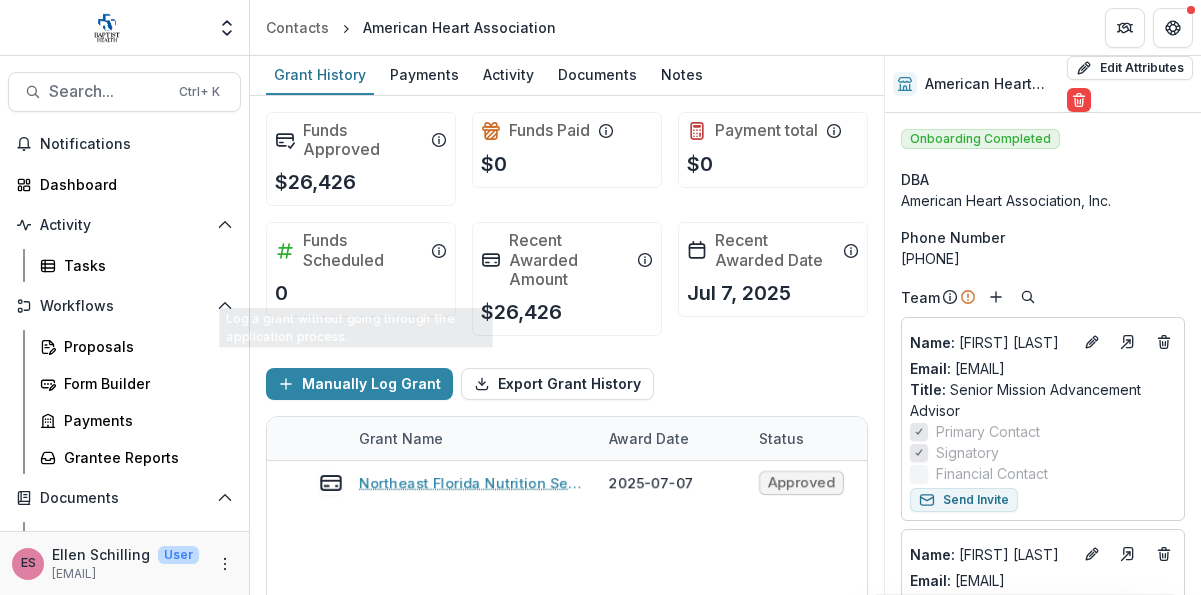 scroll, scrollTop: 0, scrollLeft: 0, axis: both 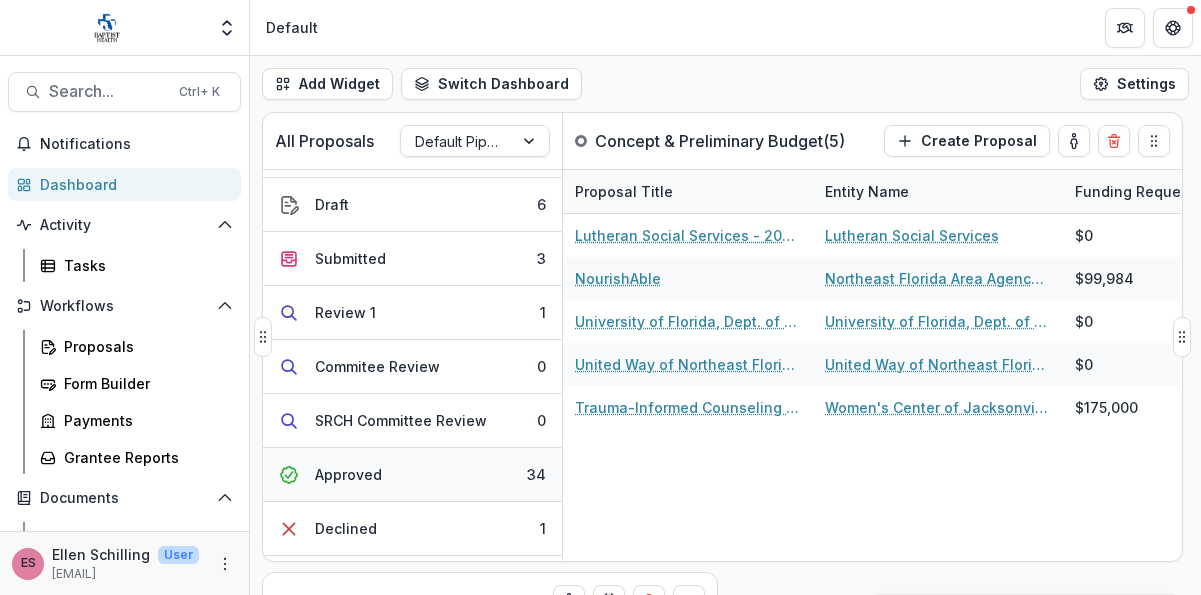click on "Approved" at bounding box center (348, 474) 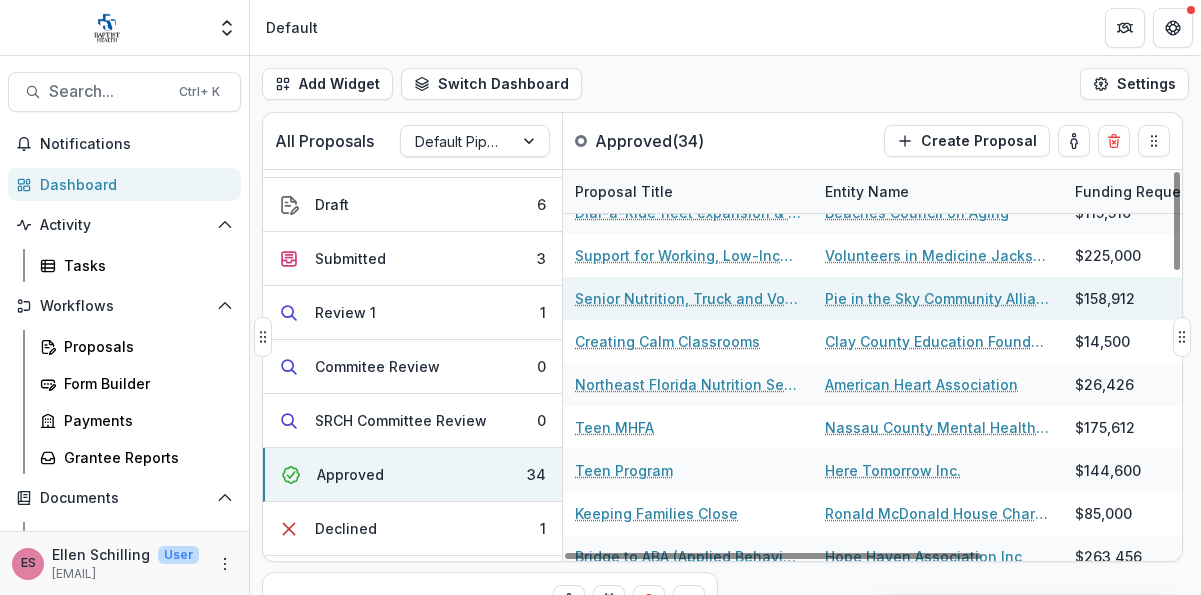scroll, scrollTop: 100, scrollLeft: 0, axis: vertical 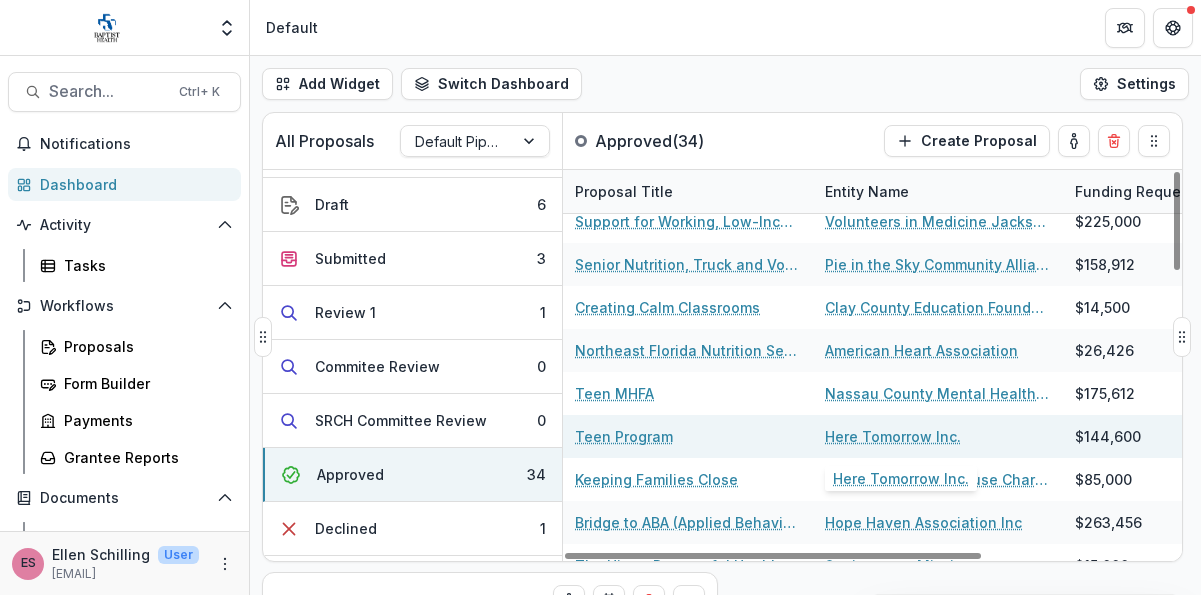 click on "Here Tomorrow Inc." at bounding box center [893, 436] 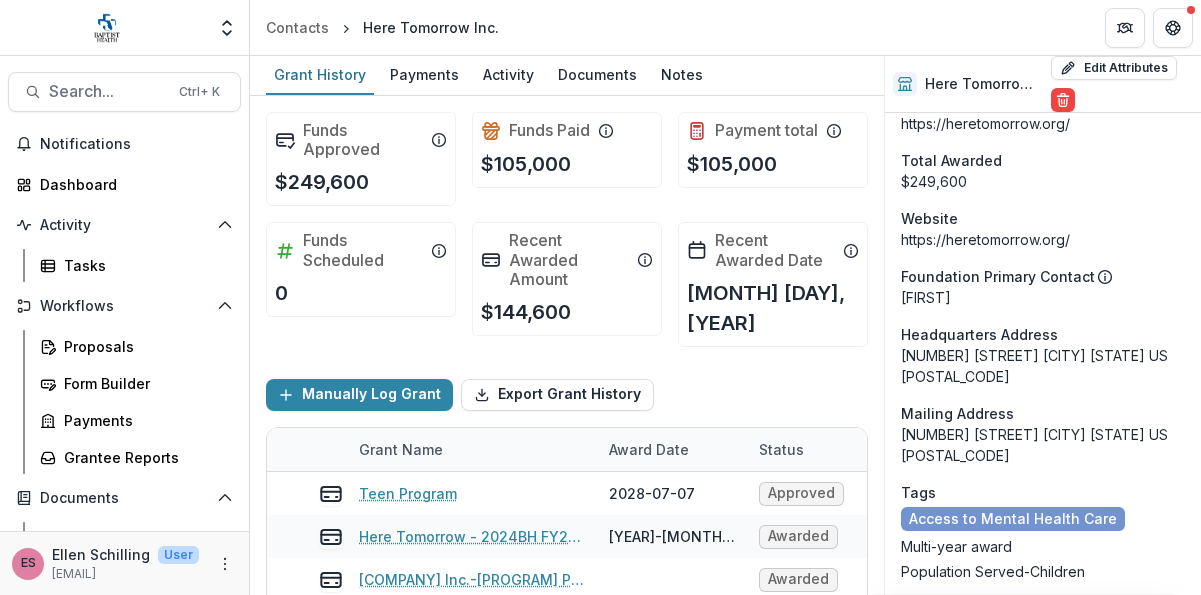 scroll, scrollTop: 1200, scrollLeft: 0, axis: vertical 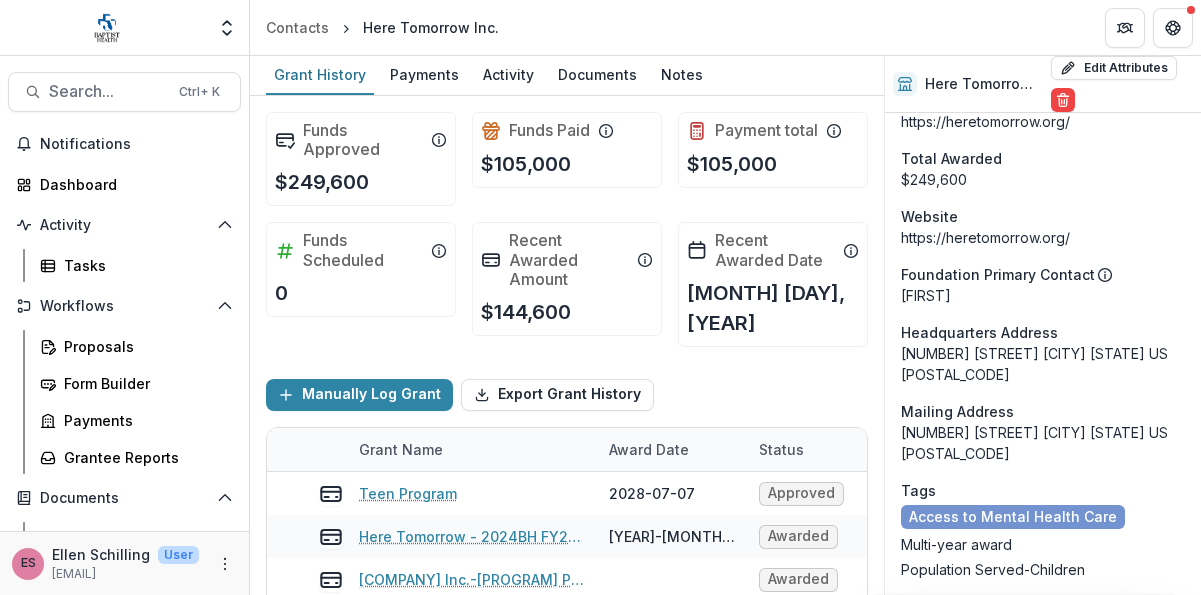 click on "Onboarding Completed DBA -- Phone Number 904-372-9087 Team Name :   Nancy Weaver Email:   nancy.weaver@heretomorrow.org Title :   Director of Donor Relations Primary Contact Signatory Financial Contact Send Invite Name :   Joshua Rey Email:   joshua.rey@heretomorrow.org Title :   Grant Coordinator Primary Contact Signatory Financial Contact Send Invite Signatory Joshua Rey Individuals Mission Our mission is to transform lives by building a community where suicide prevention is accessible without barriers. Vision Everyone wins when we achieve our vision that all community members who are at risk for suicide can access mental health support services and live full, meaningful lives. Description -- EIN View Candid  Demographics 47-5278523 Fiscal Sponsor -- Entity Email hello@heretomorrow.org Entity Website https://heretomorrow.org/ Total Awarded $249,600 Website https://heretomorrow.org/ Foundation Primary Contact Jennifer Headquarters Address 910 3rd Street Neptune Beach FL US 32266 Mailing Address Tags Facebook" at bounding box center (1043, 178) 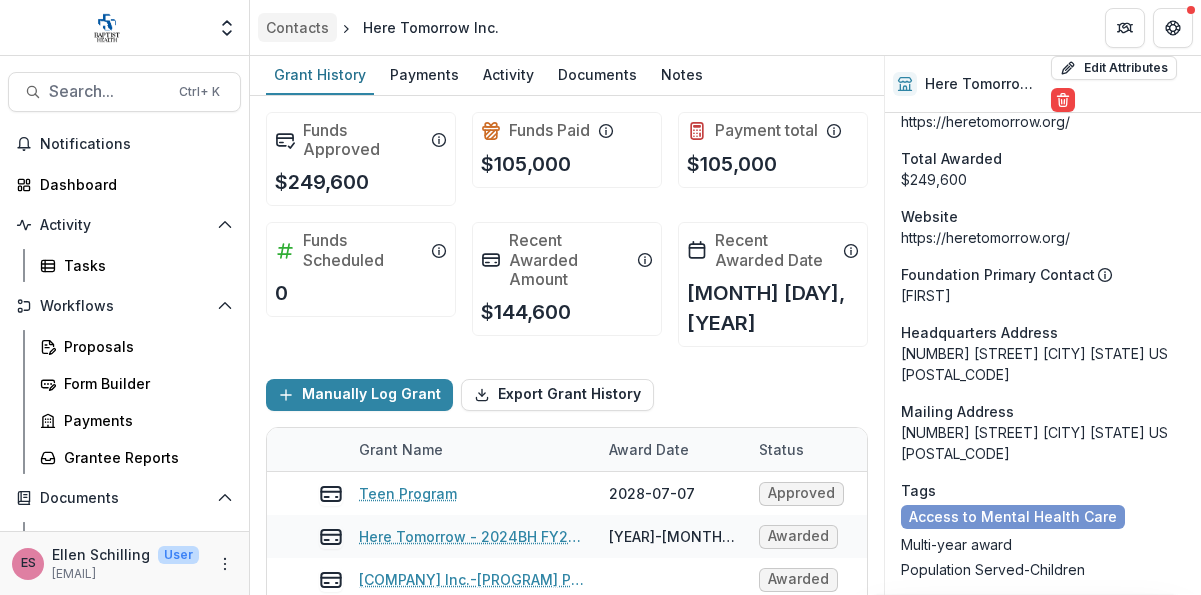 click on "Contacts" at bounding box center (297, 27) 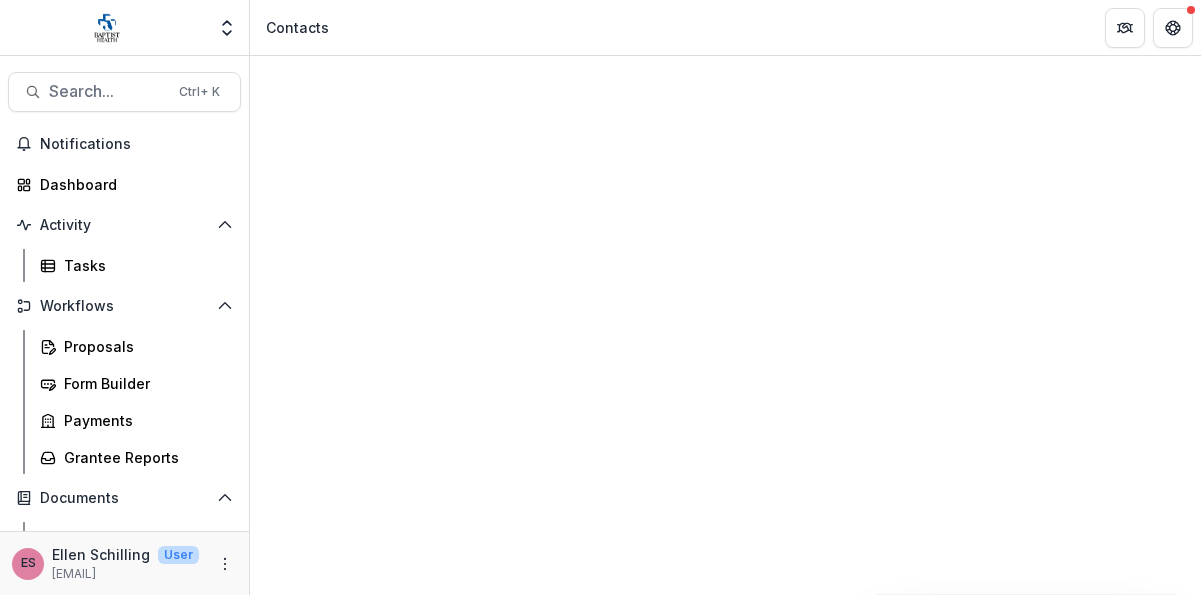 scroll, scrollTop: 3900, scrollLeft: 0, axis: vertical 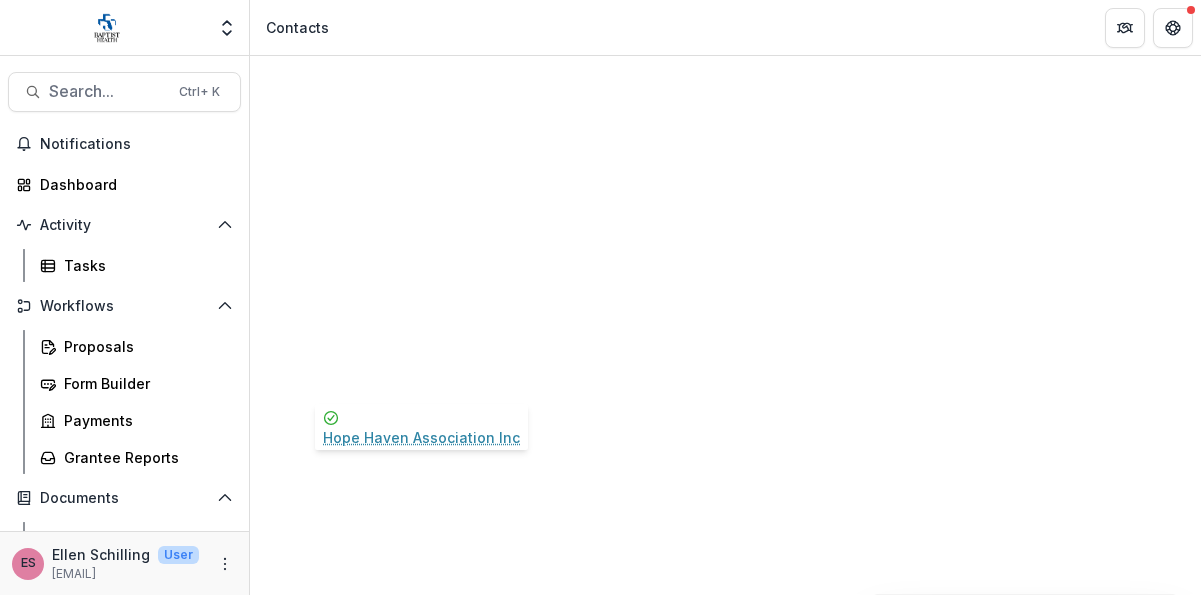 click on "Hope Haven Association Inc" at bounding box center [392, 9016] 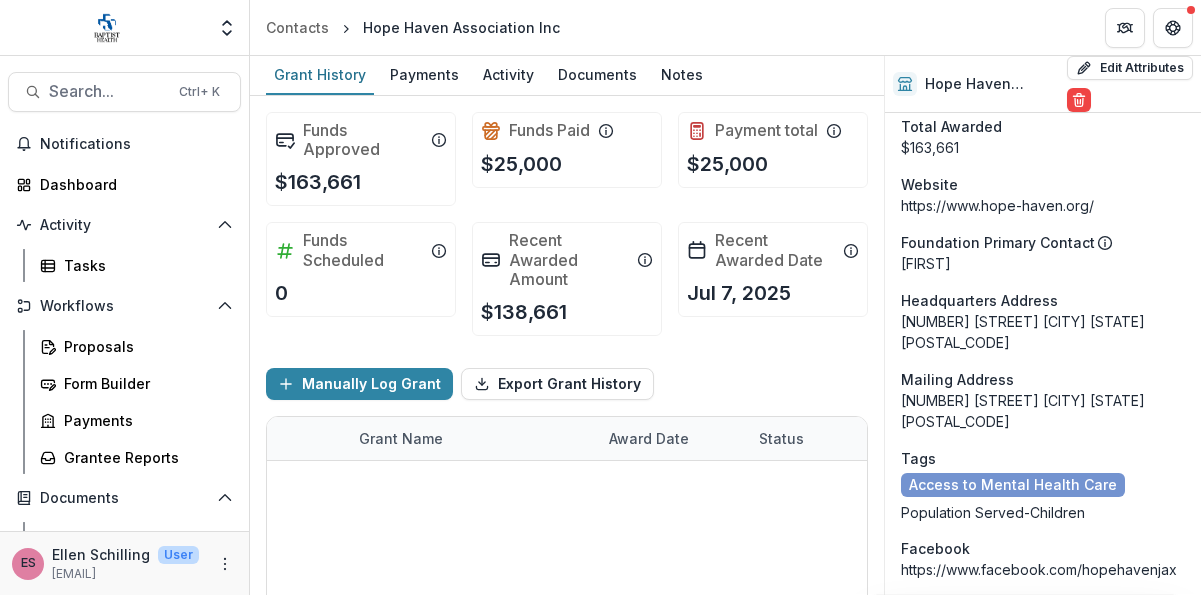 scroll, scrollTop: 1300, scrollLeft: 0, axis: vertical 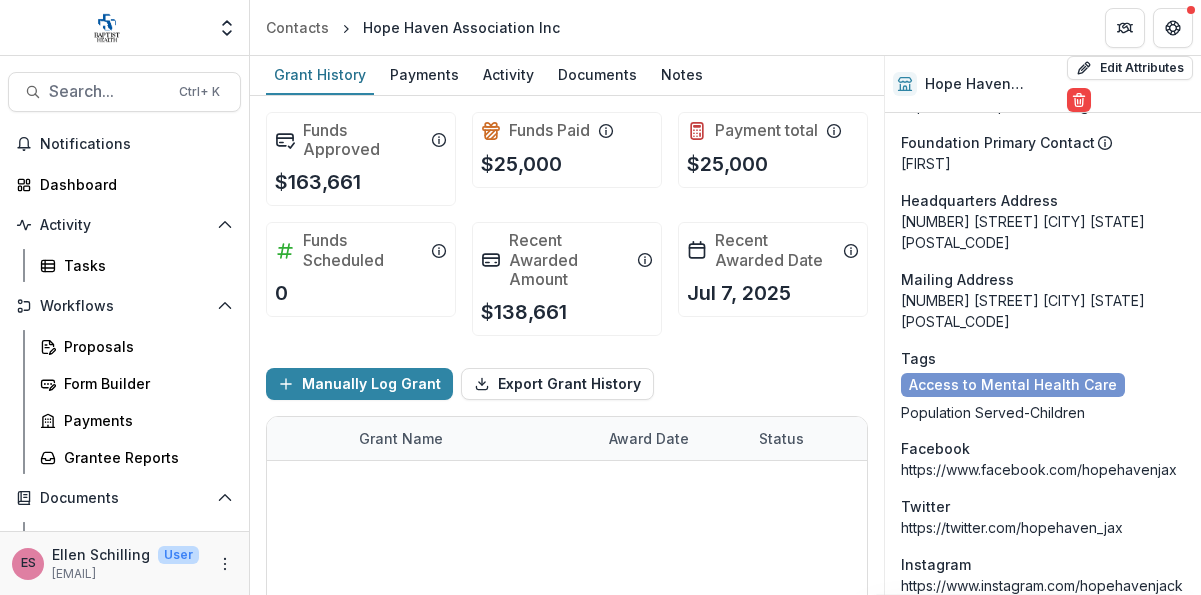 click on "Foundation Primary Contact" at bounding box center (1043, 142) 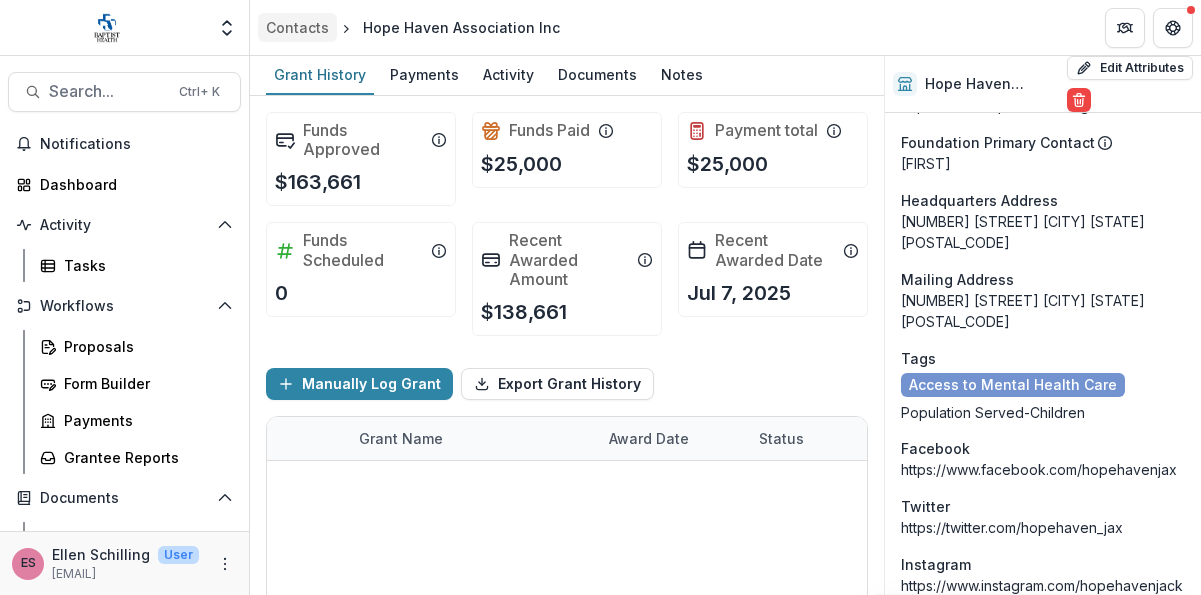 click on "Contacts" at bounding box center [297, 27] 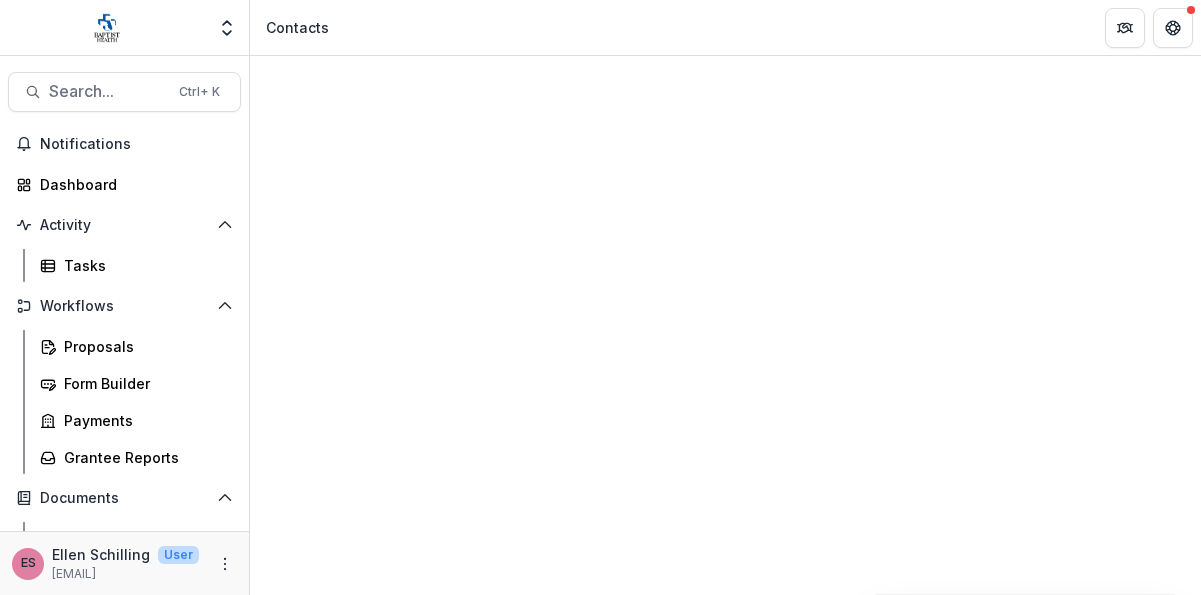 scroll, scrollTop: 2300, scrollLeft: 0, axis: vertical 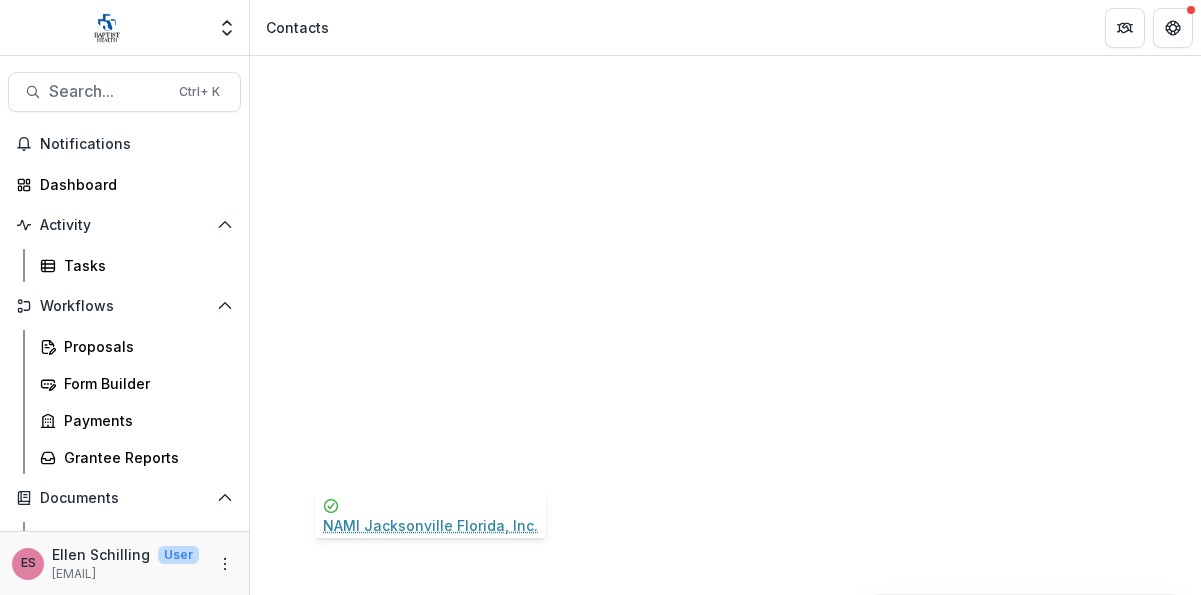 click on "NAMI Jacksonville Florida, Inc." at bounding box center (402, 8987) 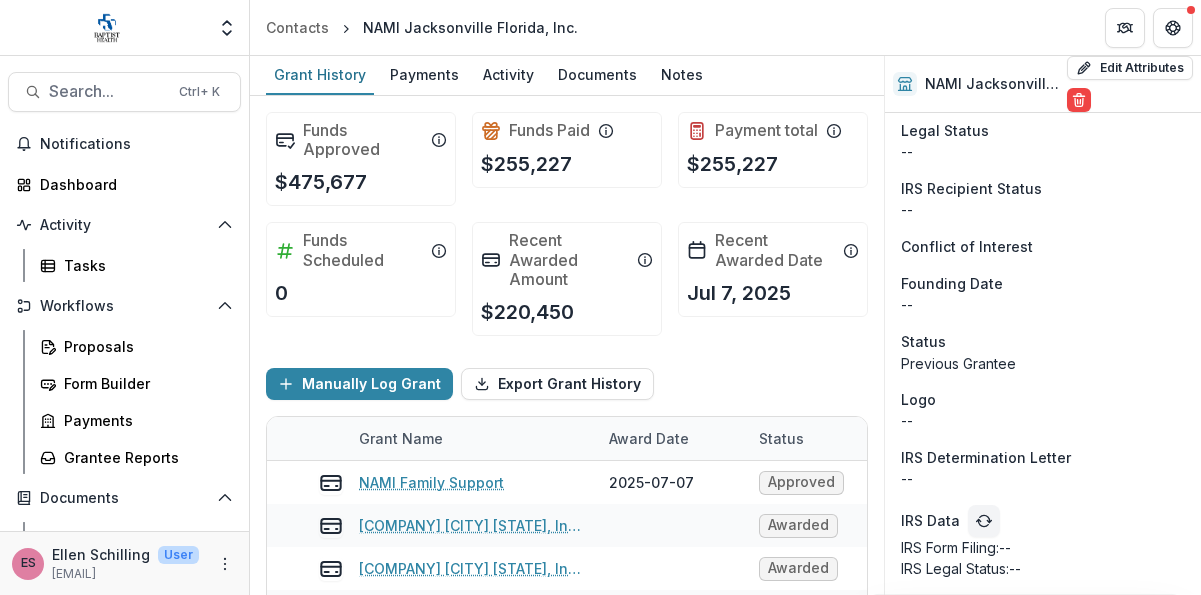 scroll, scrollTop: 1788, scrollLeft: 0, axis: vertical 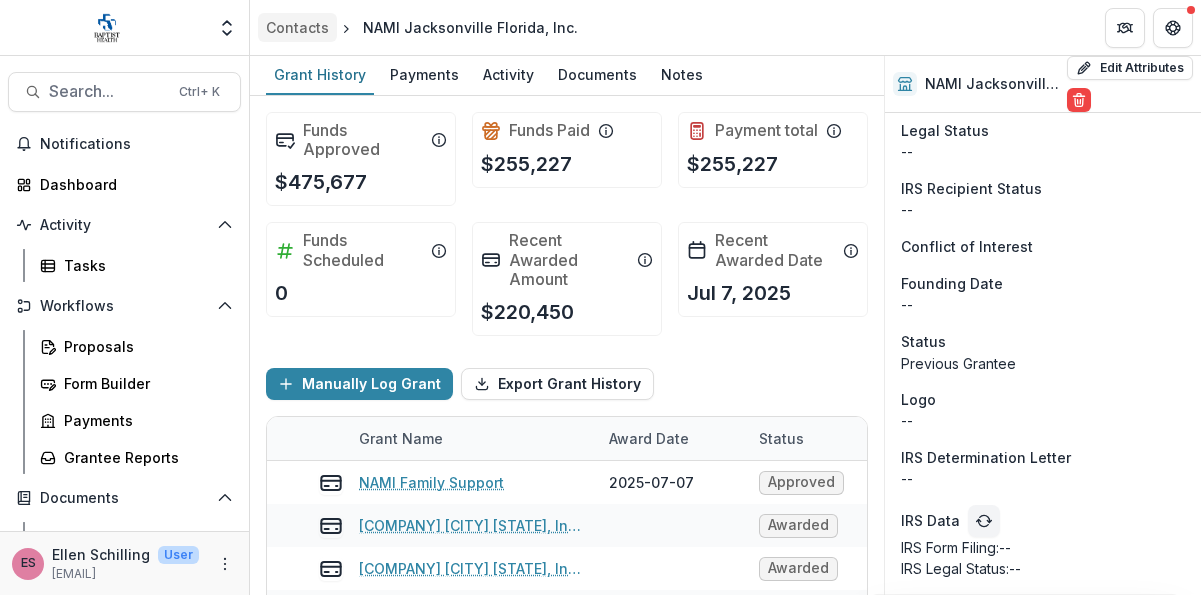 click on "Contacts" at bounding box center (297, 27) 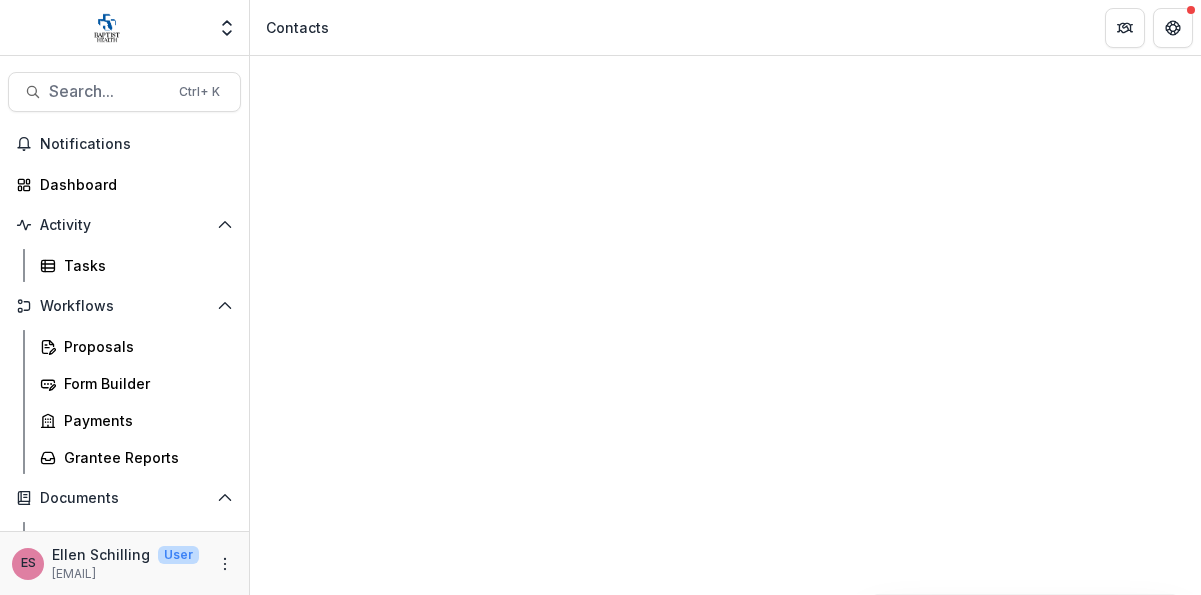 scroll, scrollTop: 200, scrollLeft: 0, axis: vertical 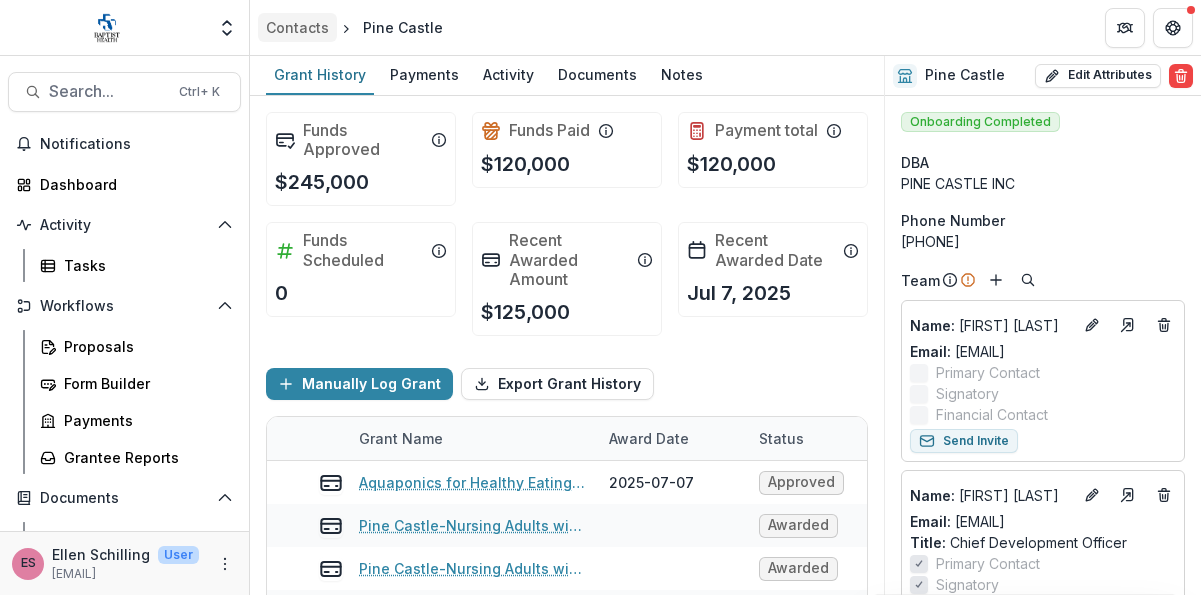 click on "Contacts" at bounding box center [297, 27] 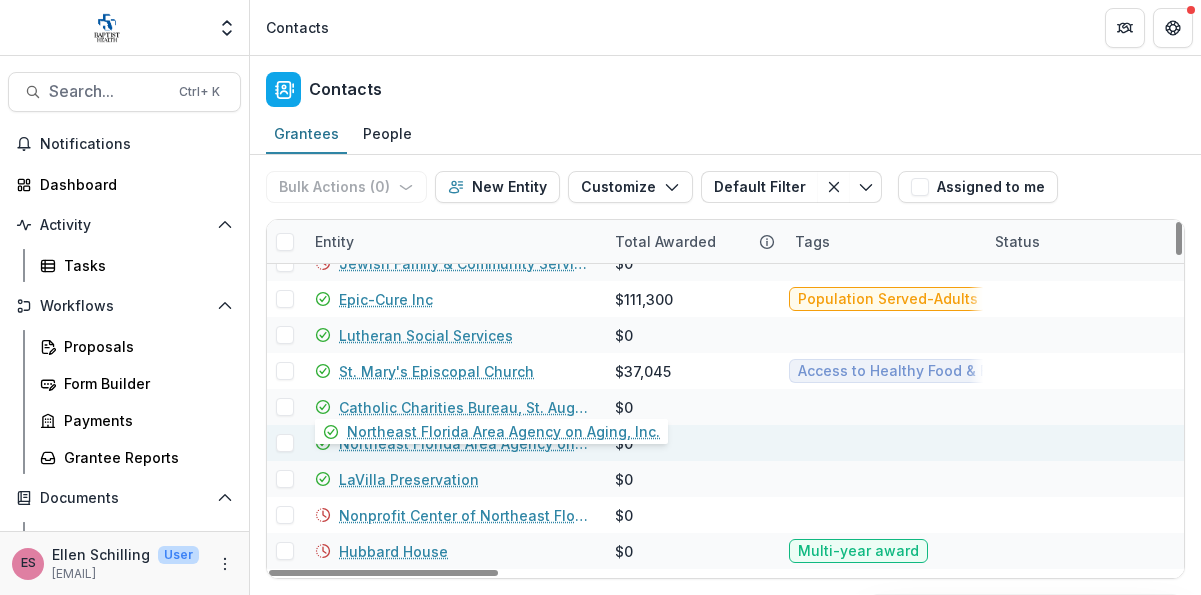 scroll, scrollTop: 4382, scrollLeft: 0, axis: vertical 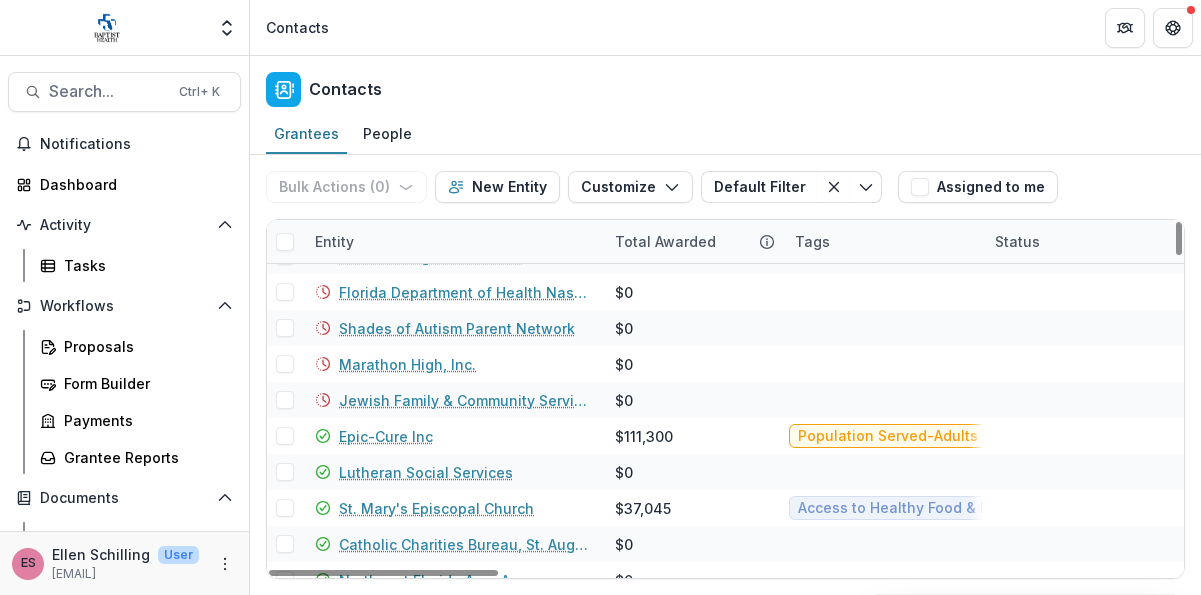 click on "Contacts" at bounding box center [345, 89] 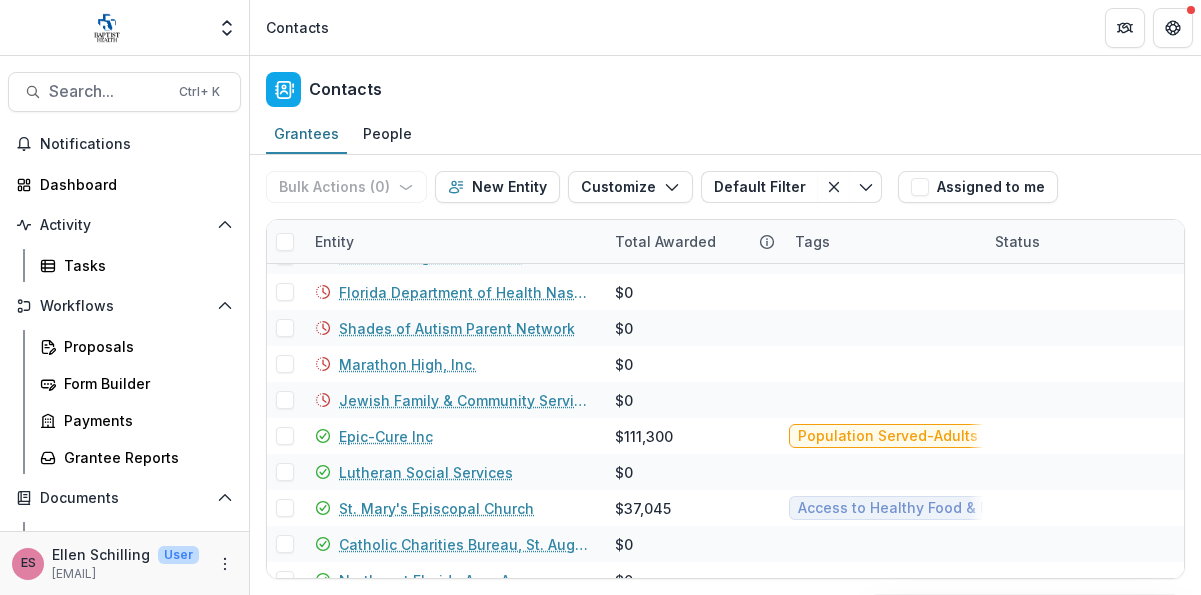 click on "Team Settings Admin Settings Contacts" at bounding box center (600, 28) 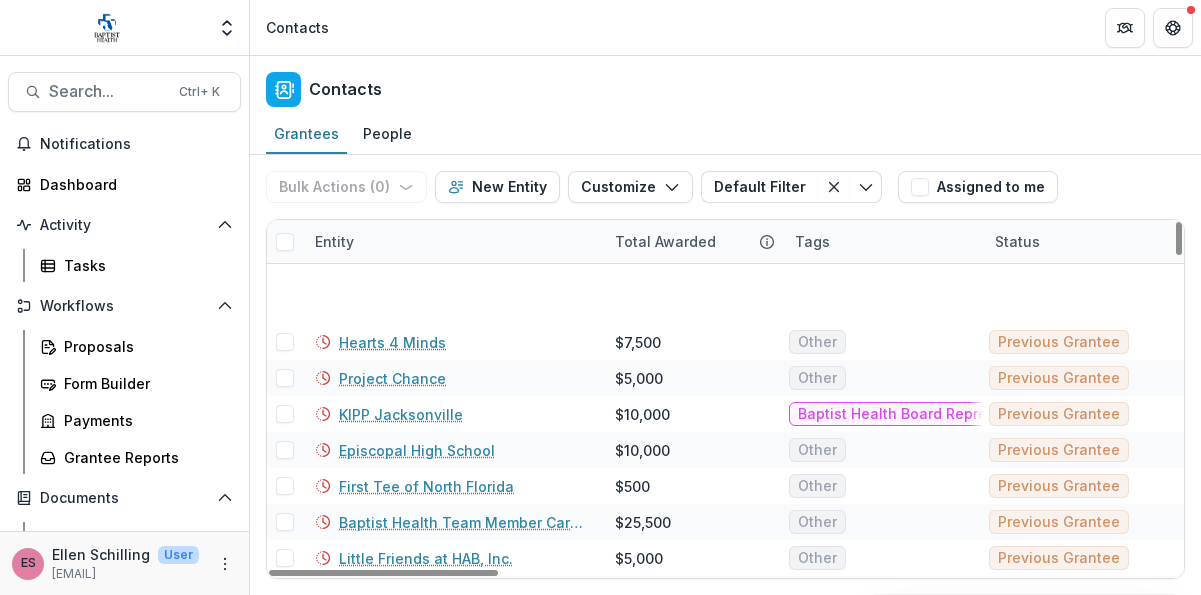 scroll, scrollTop: 3282, scrollLeft: 0, axis: vertical 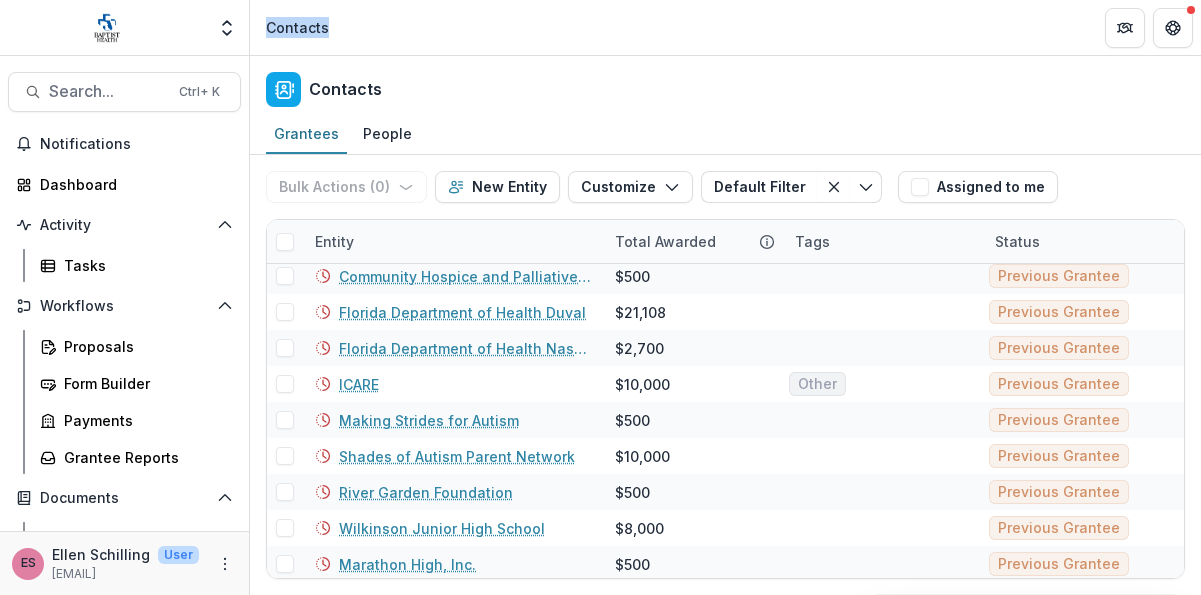 drag, startPoint x: 341, startPoint y: 35, endPoint x: 268, endPoint y: 29, distance: 73.24616 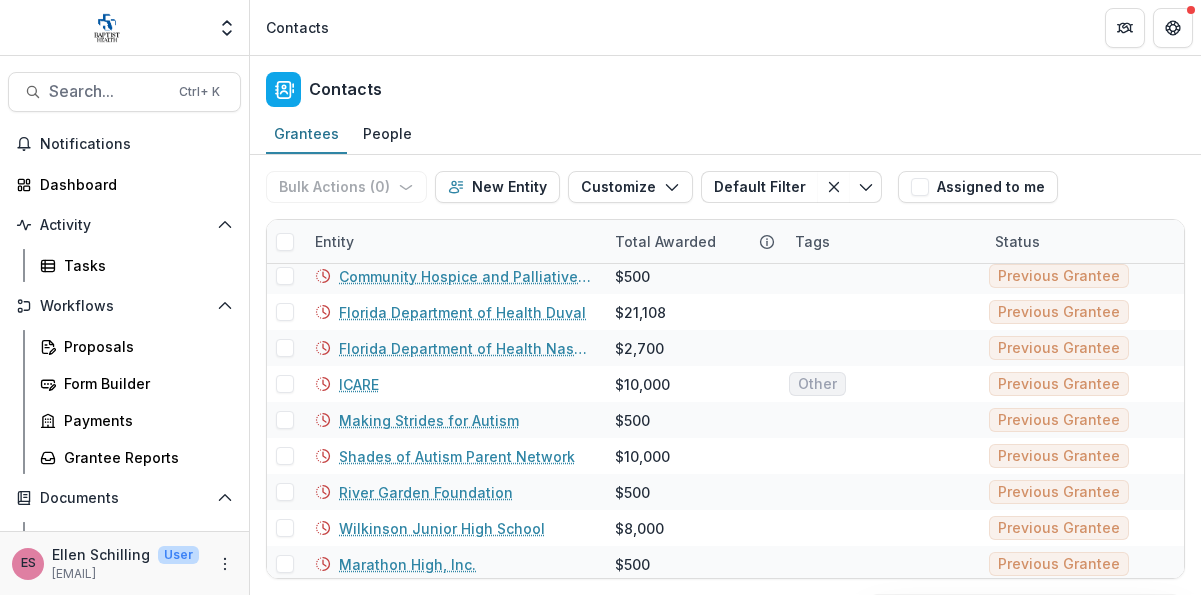 click on "Contacts" at bounding box center [725, 27] 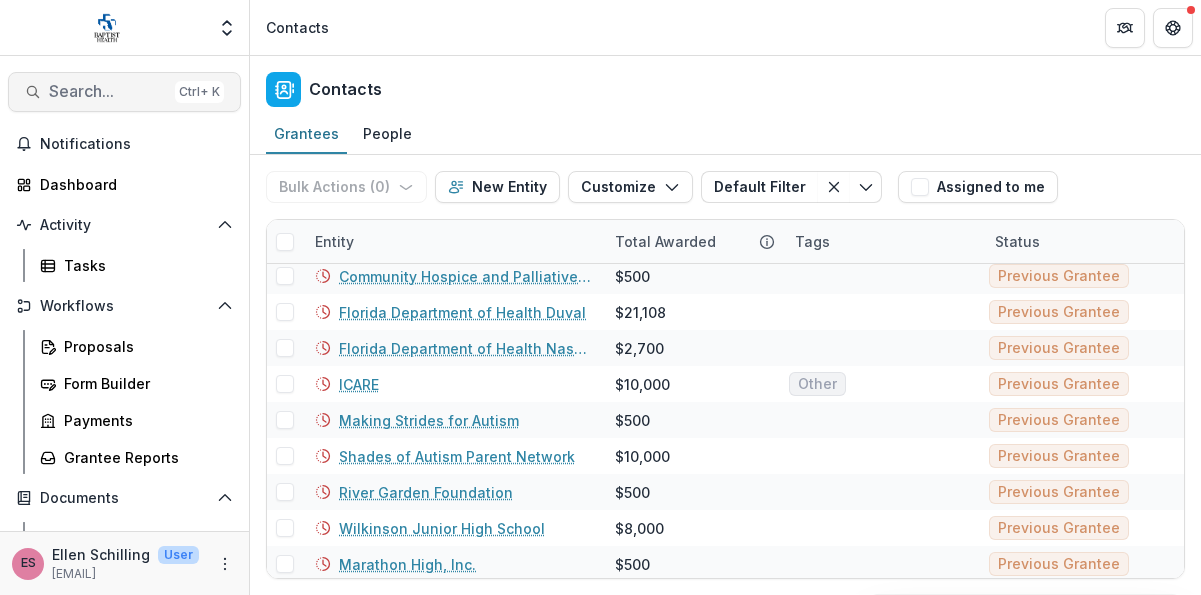 click on "Search..." at bounding box center [108, 91] 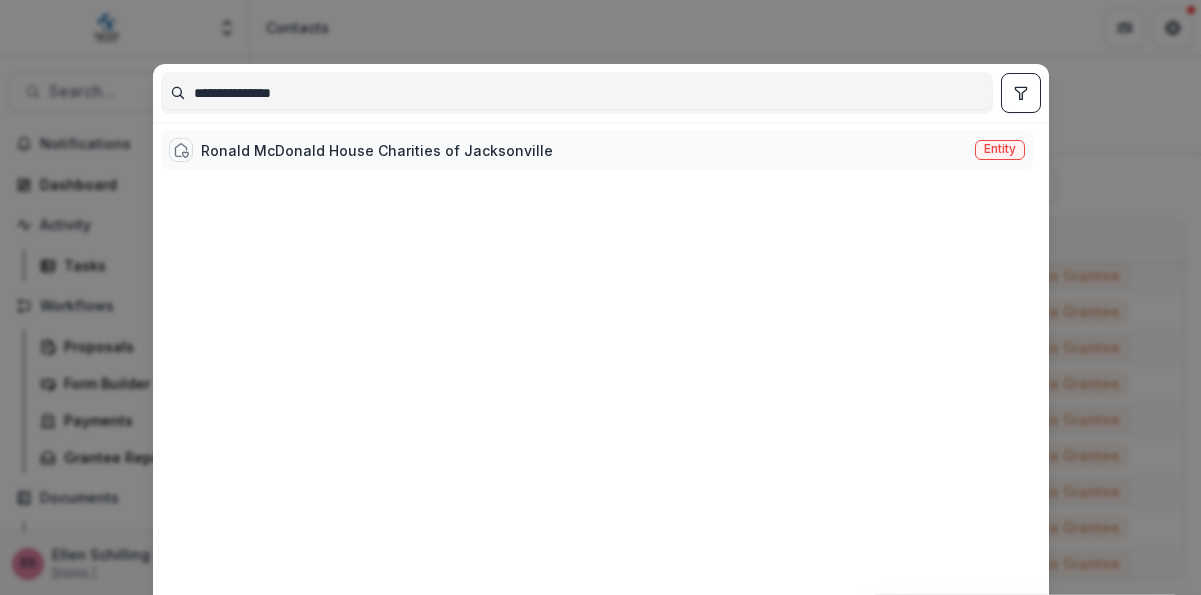 type on "**********" 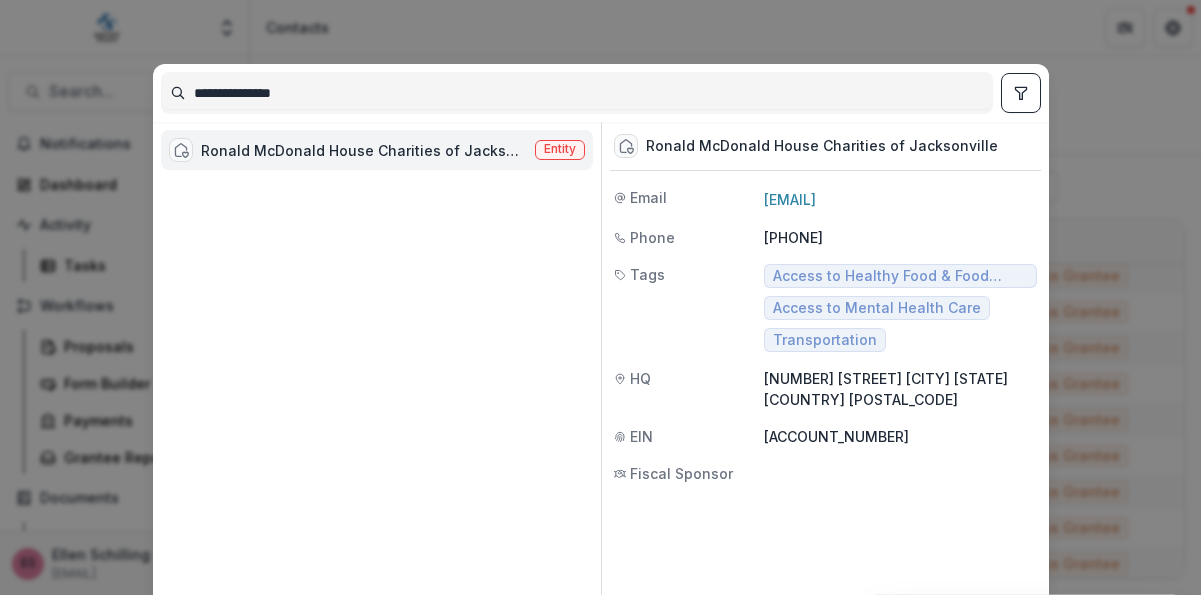 click 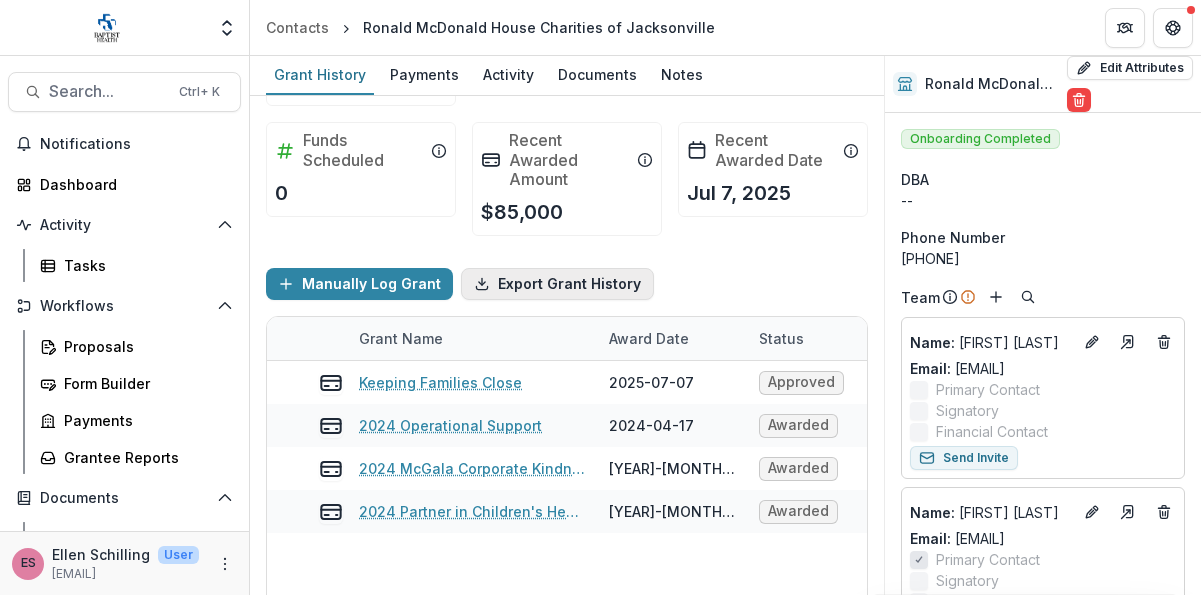 scroll, scrollTop: 0, scrollLeft: 0, axis: both 